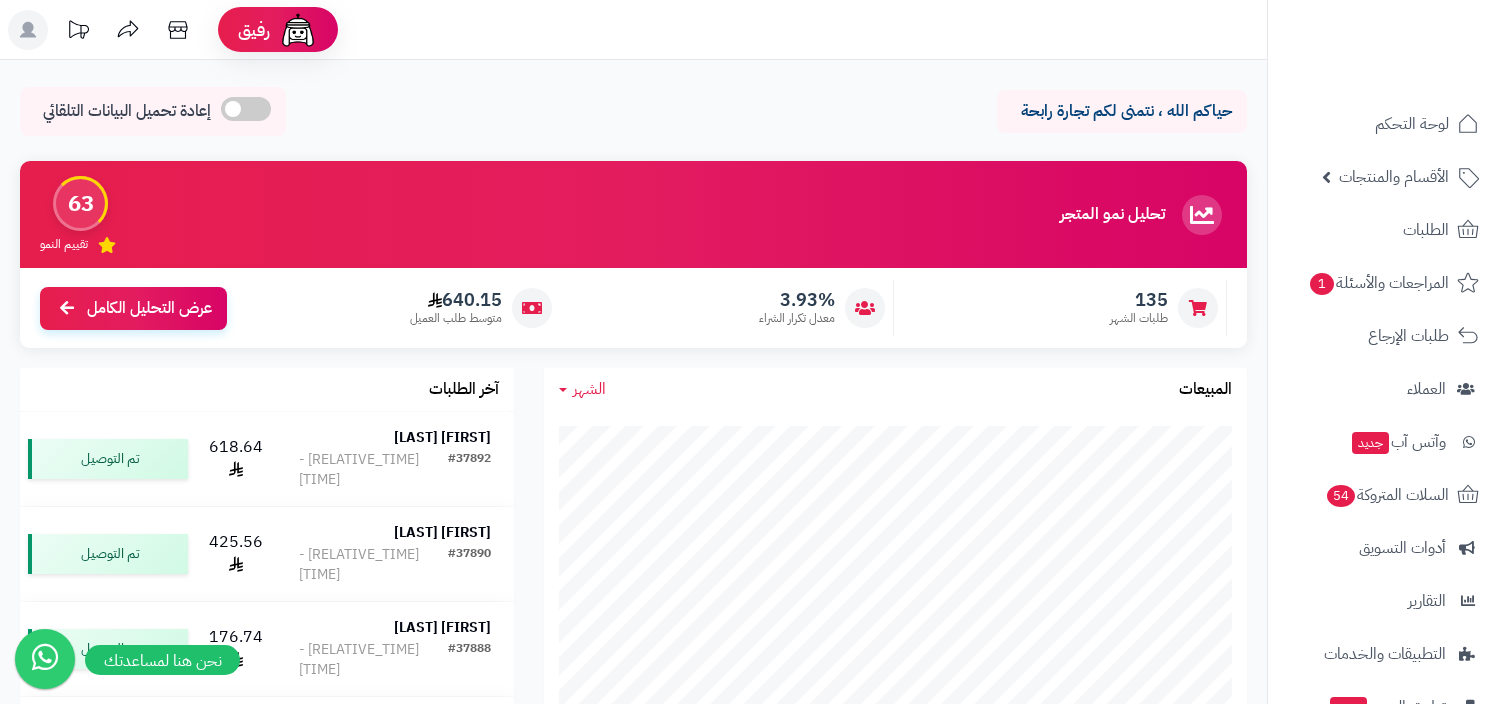 scroll, scrollTop: 0, scrollLeft: 0, axis: both 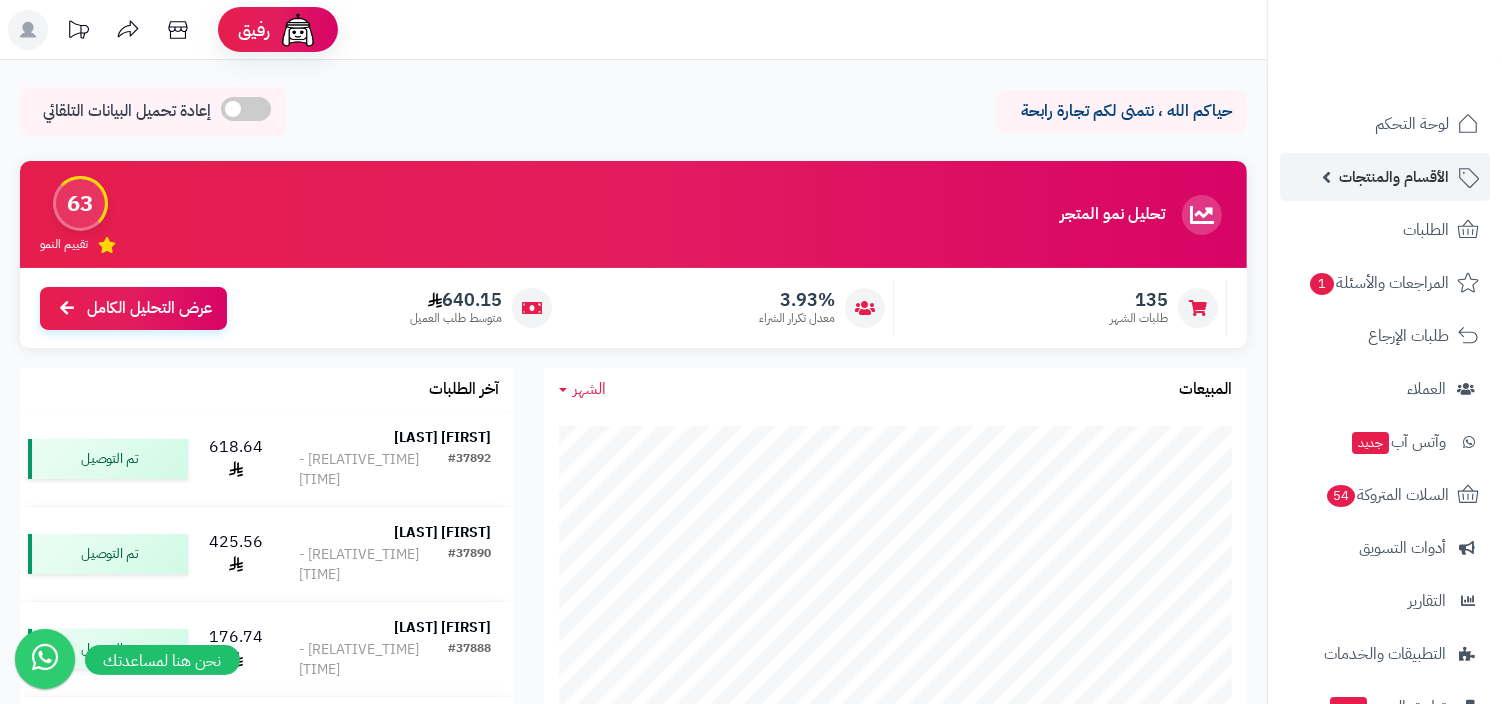 click on "الأقسام والمنتجات" at bounding box center [1394, 177] 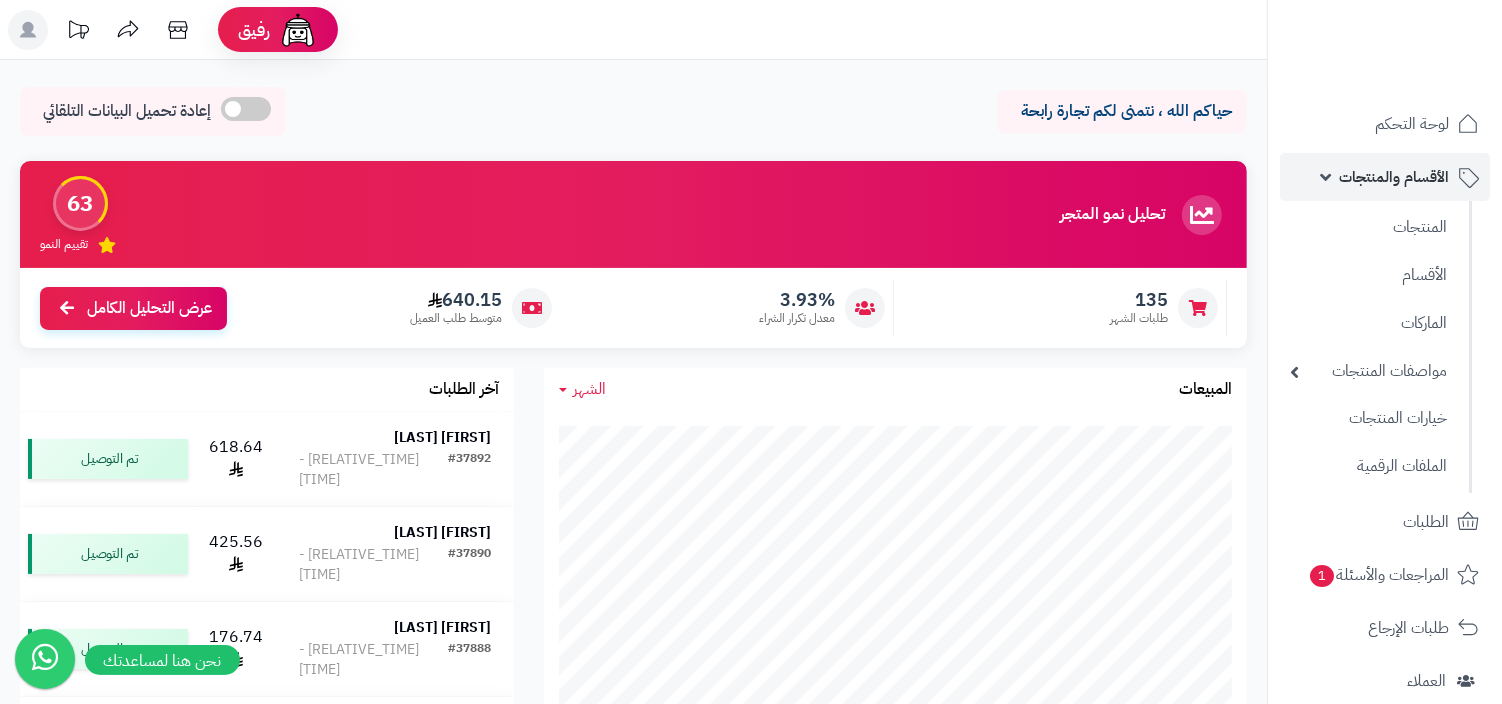 click on "الأقسام والمنتجات" at bounding box center (1394, 177) 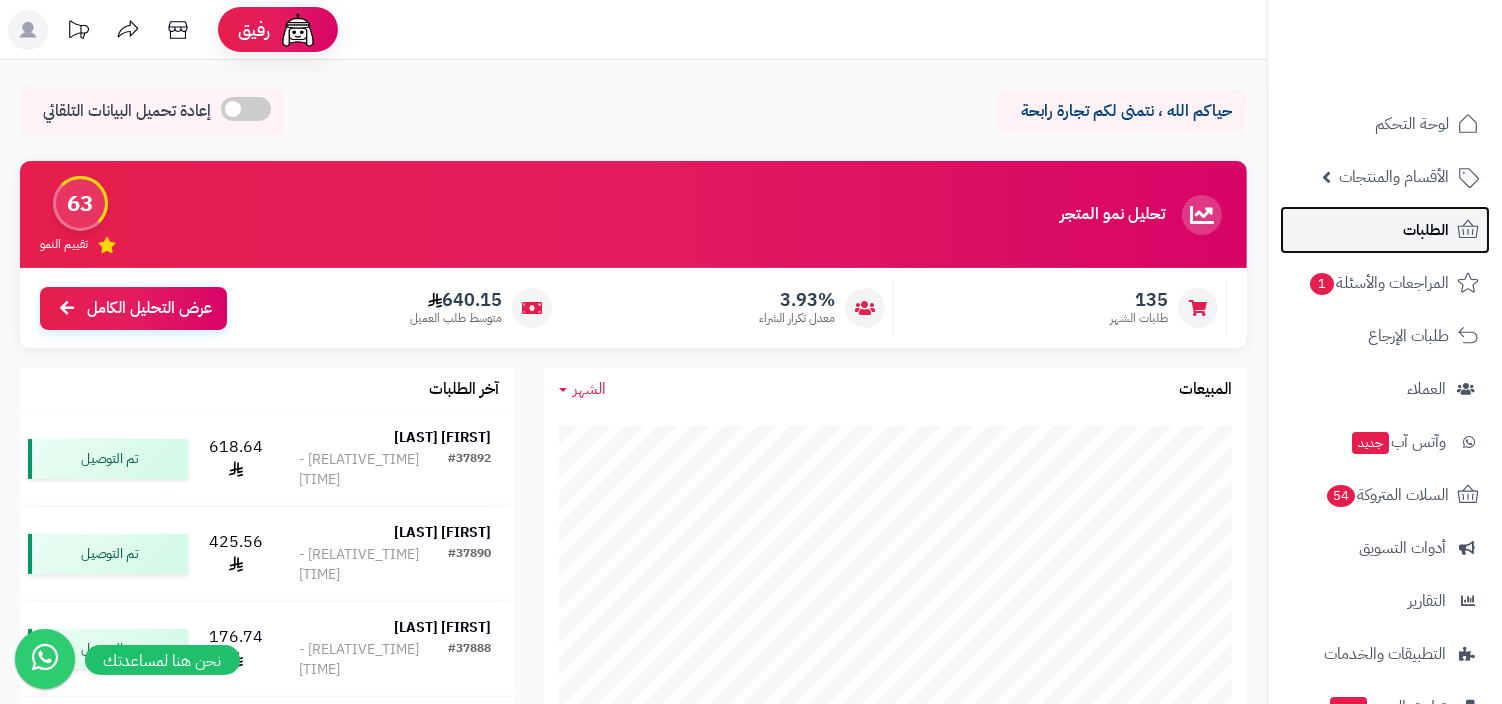 click on "الطلبات" at bounding box center (1426, 230) 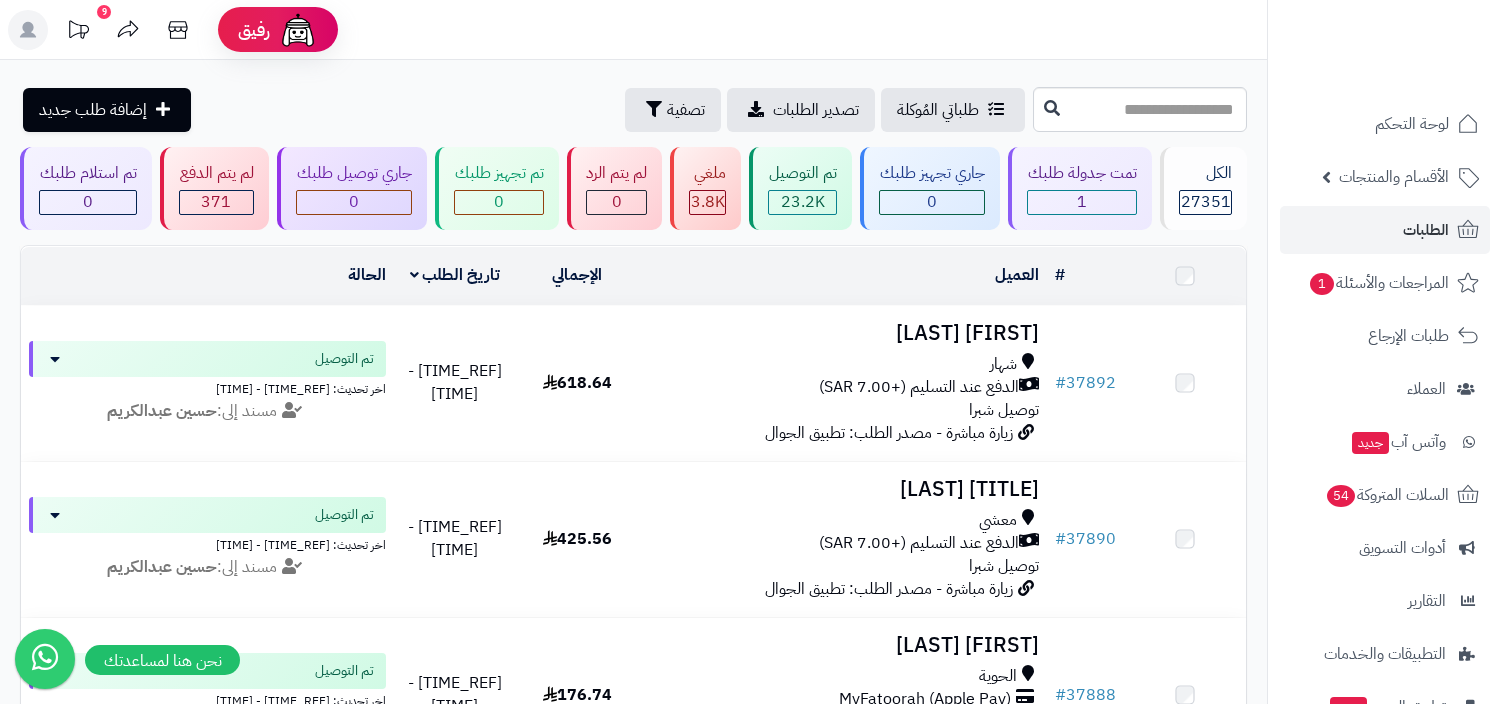 scroll, scrollTop: 0, scrollLeft: 0, axis: both 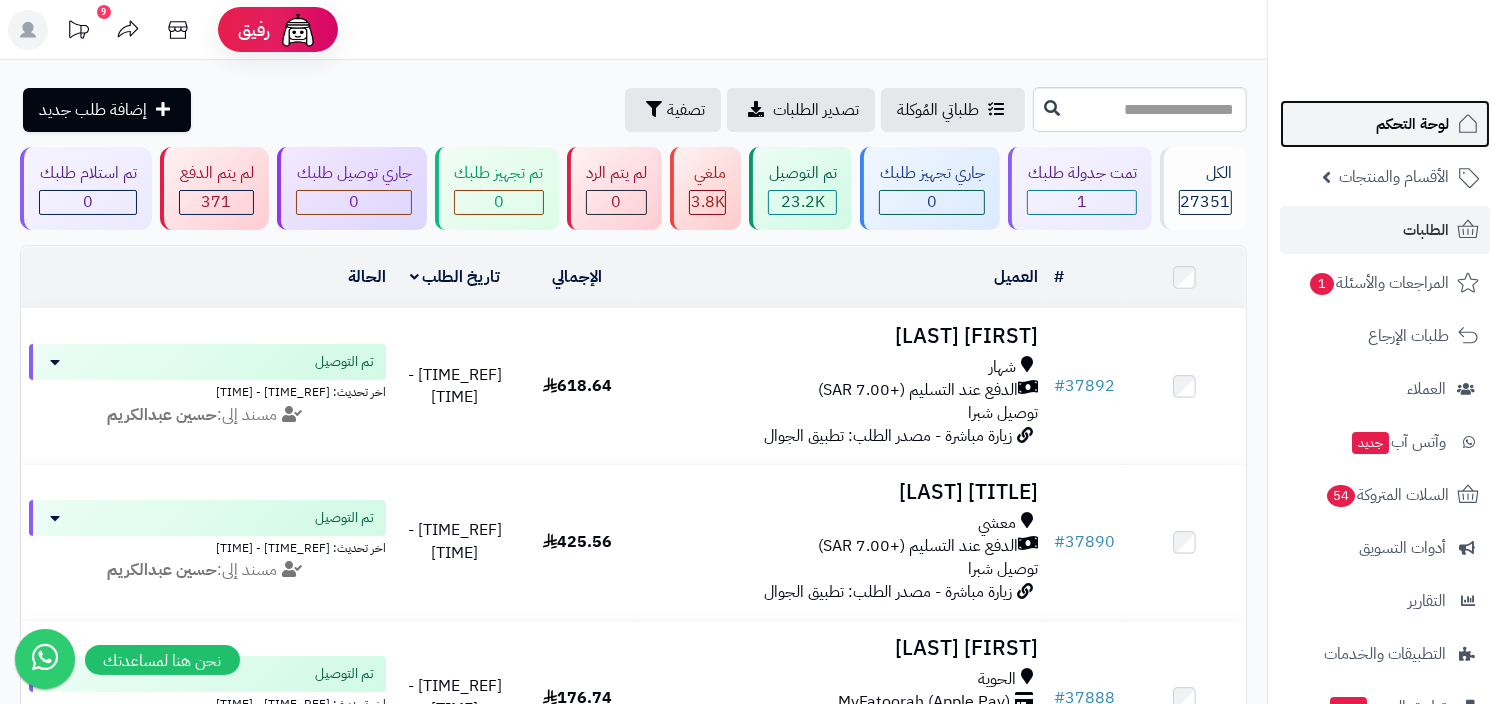 click on "لوحة التحكم" at bounding box center (1385, 124) 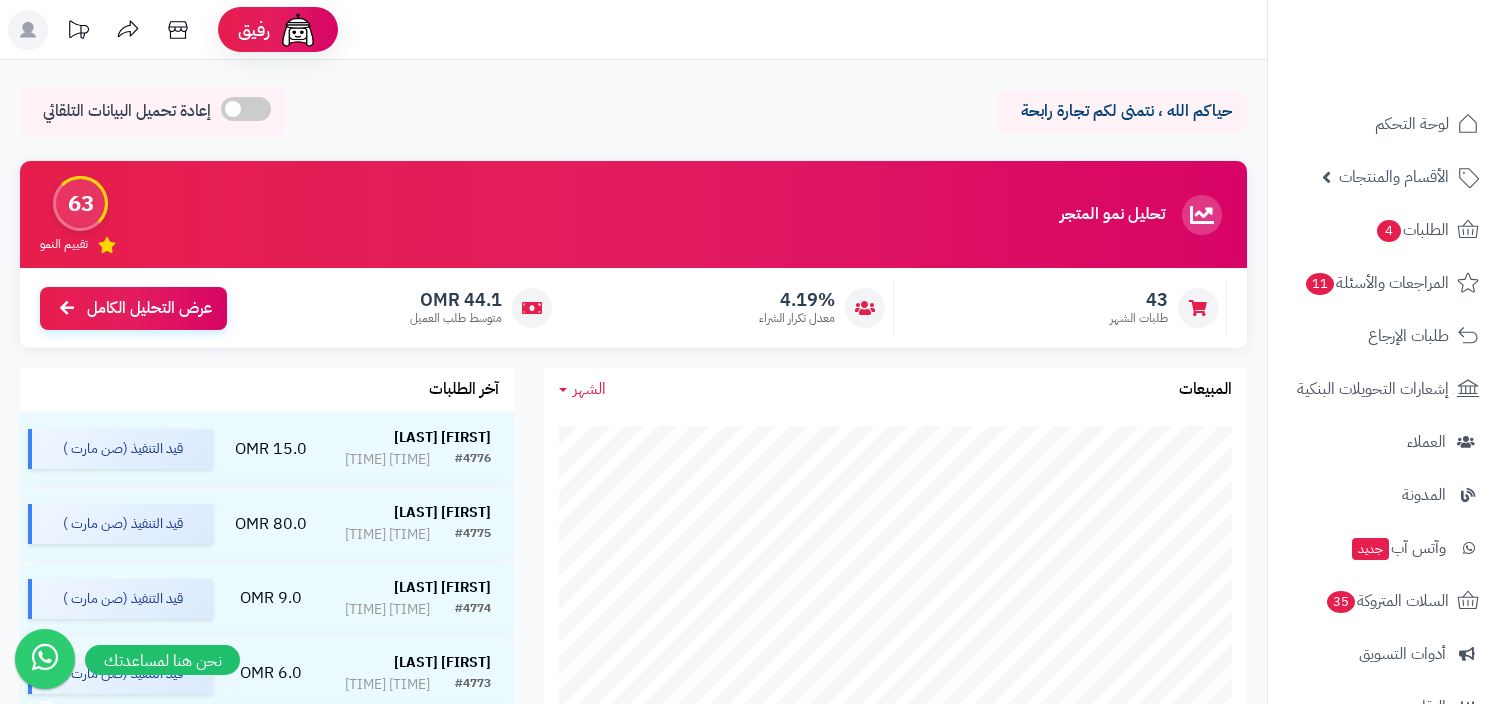 scroll, scrollTop: 0, scrollLeft: 0, axis: both 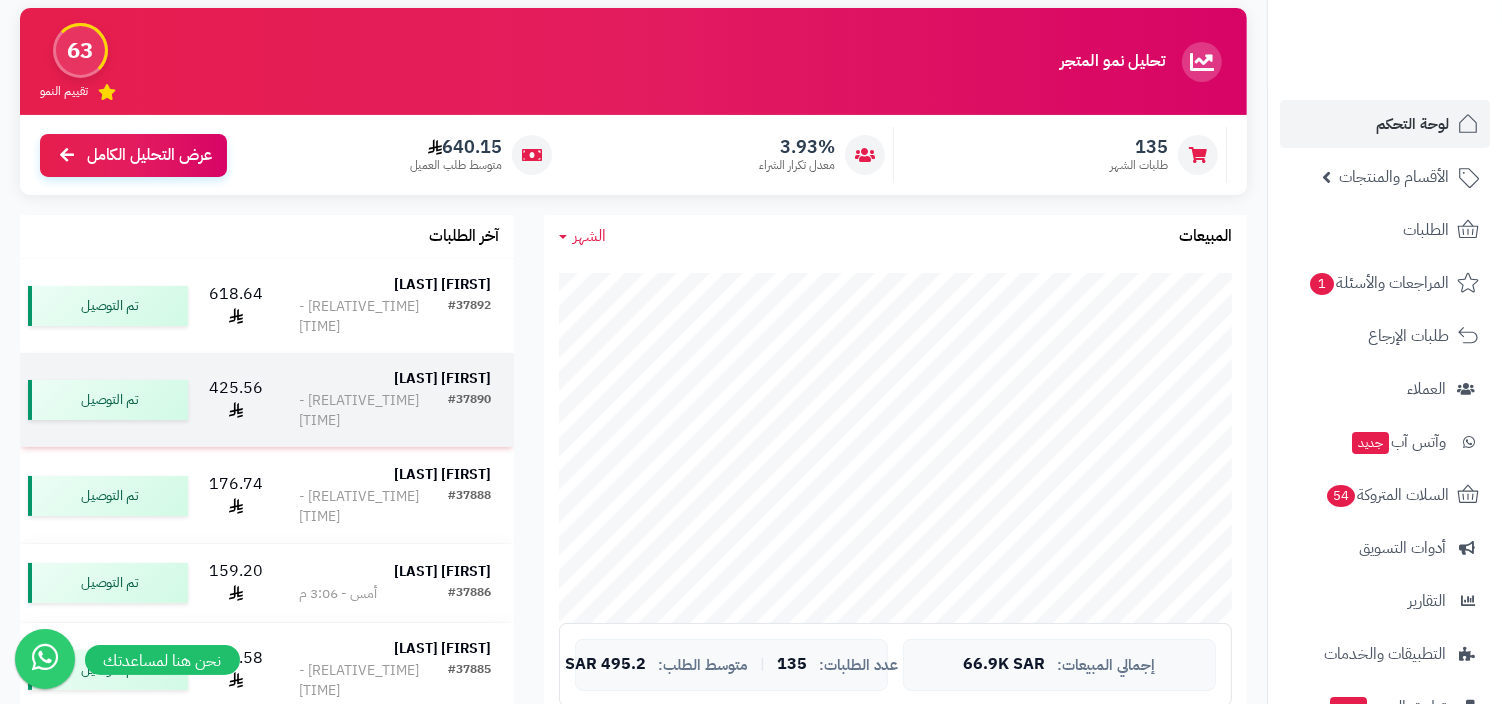 click on "أمس - 5:02 م" at bounding box center (373, 411) 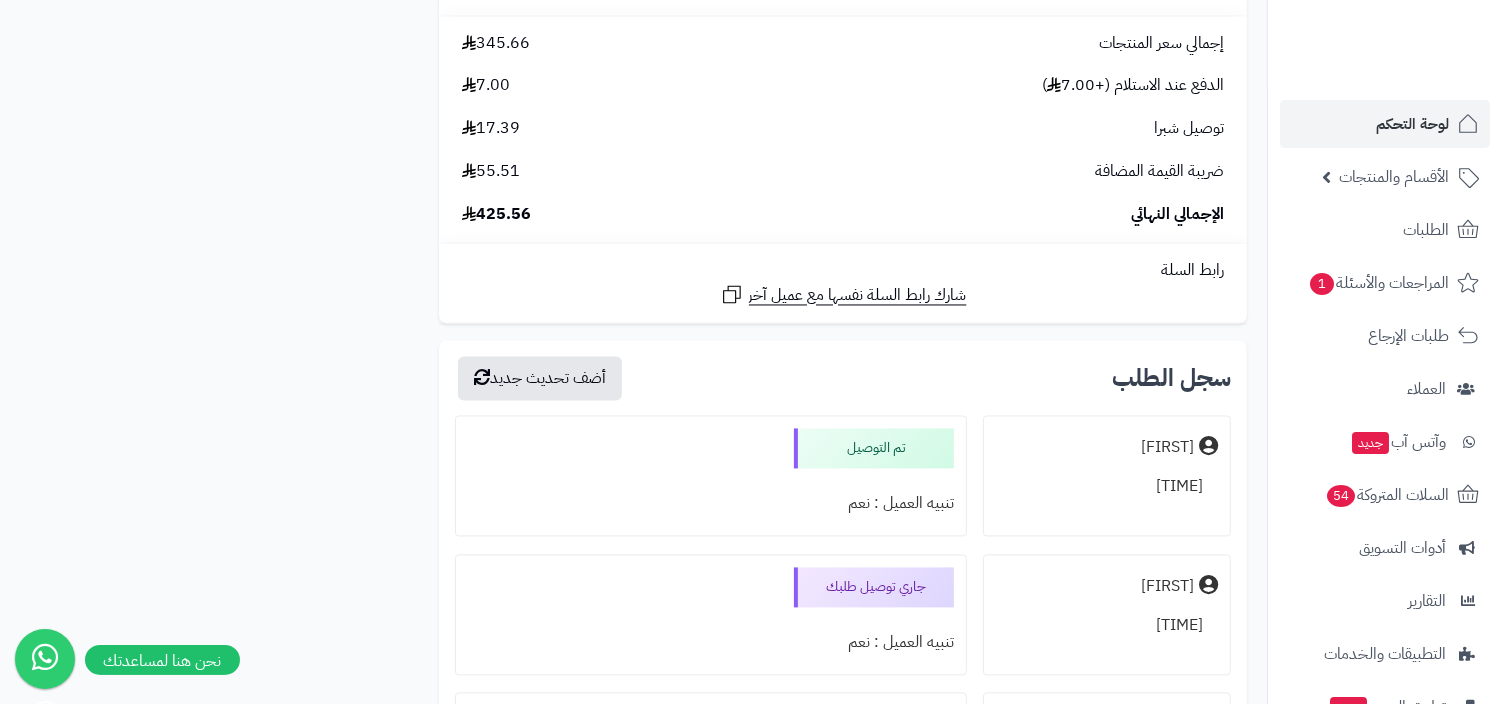 scroll, scrollTop: 3507, scrollLeft: 0, axis: vertical 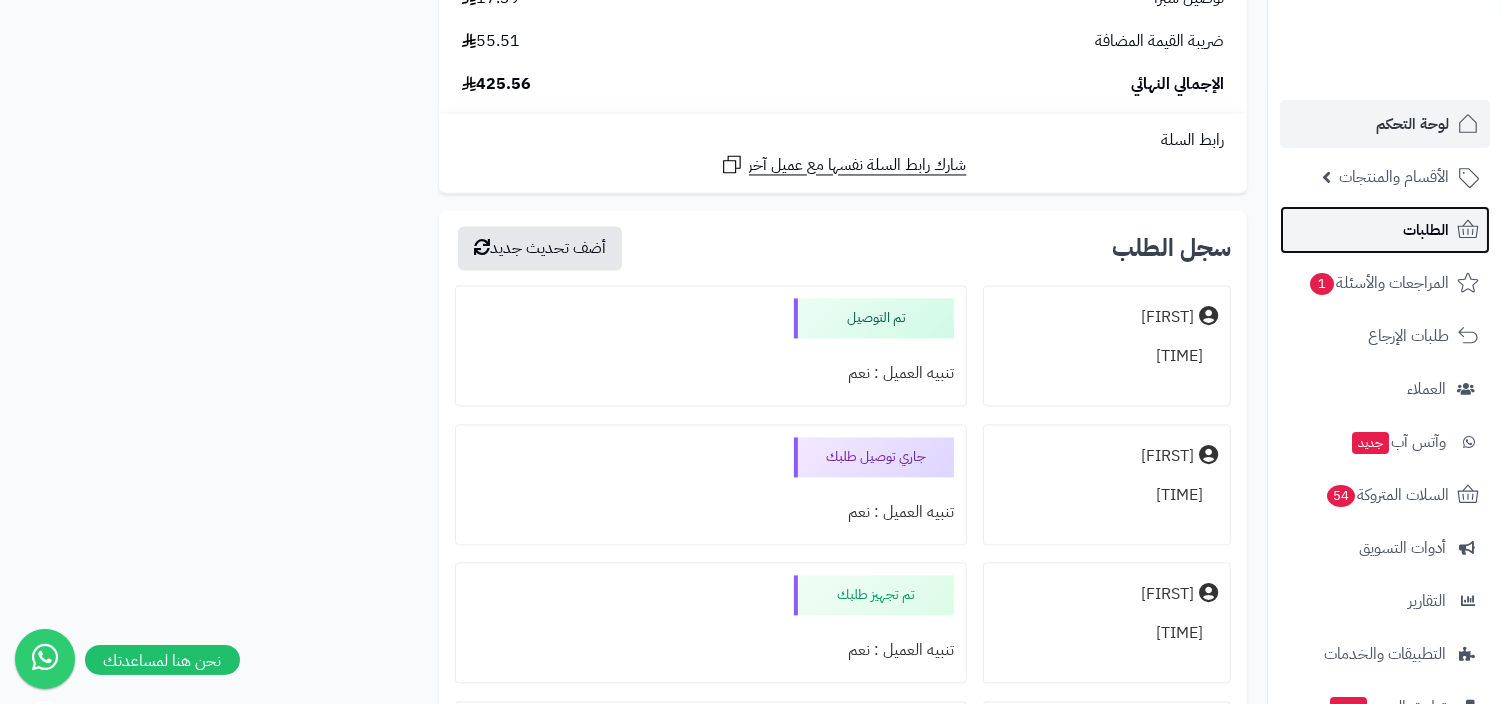 click on "الطلبات" at bounding box center (1385, 230) 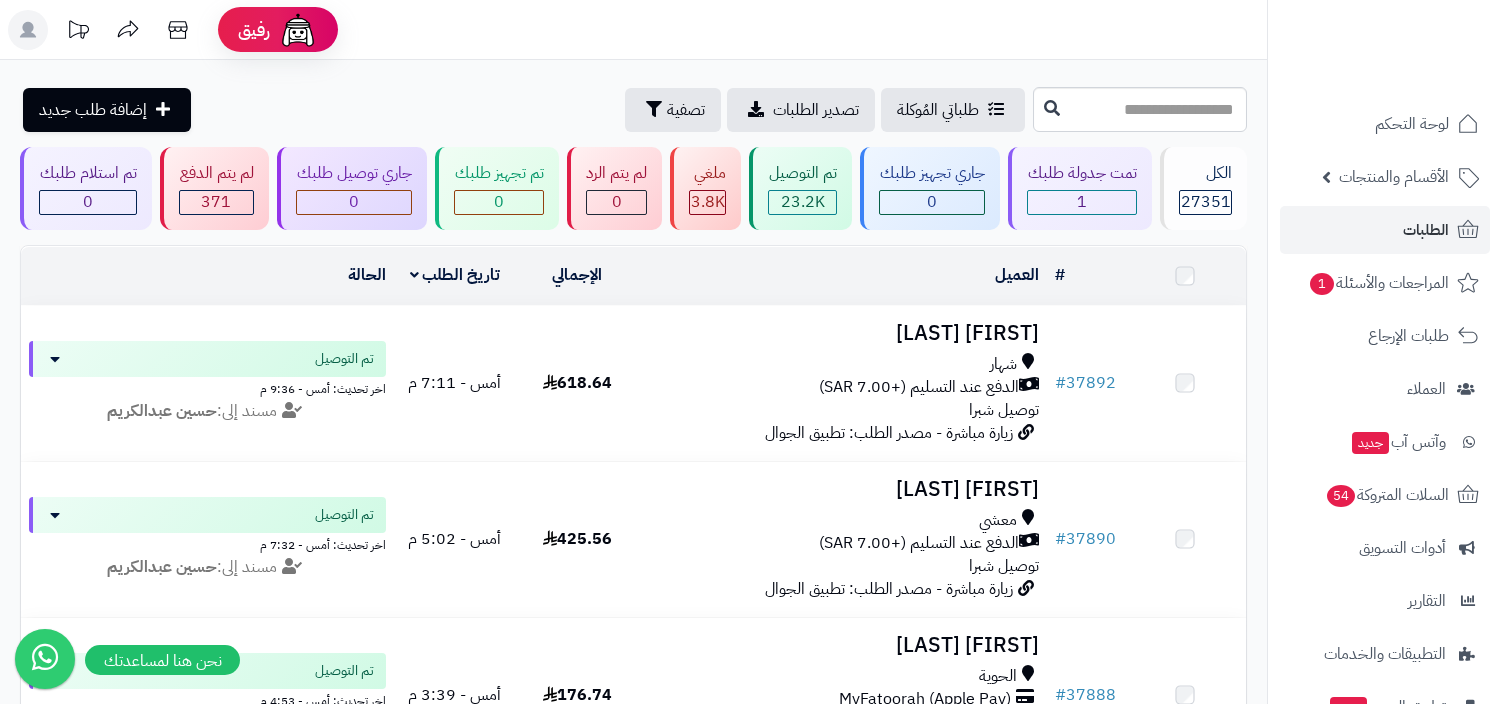 scroll, scrollTop: 0, scrollLeft: 0, axis: both 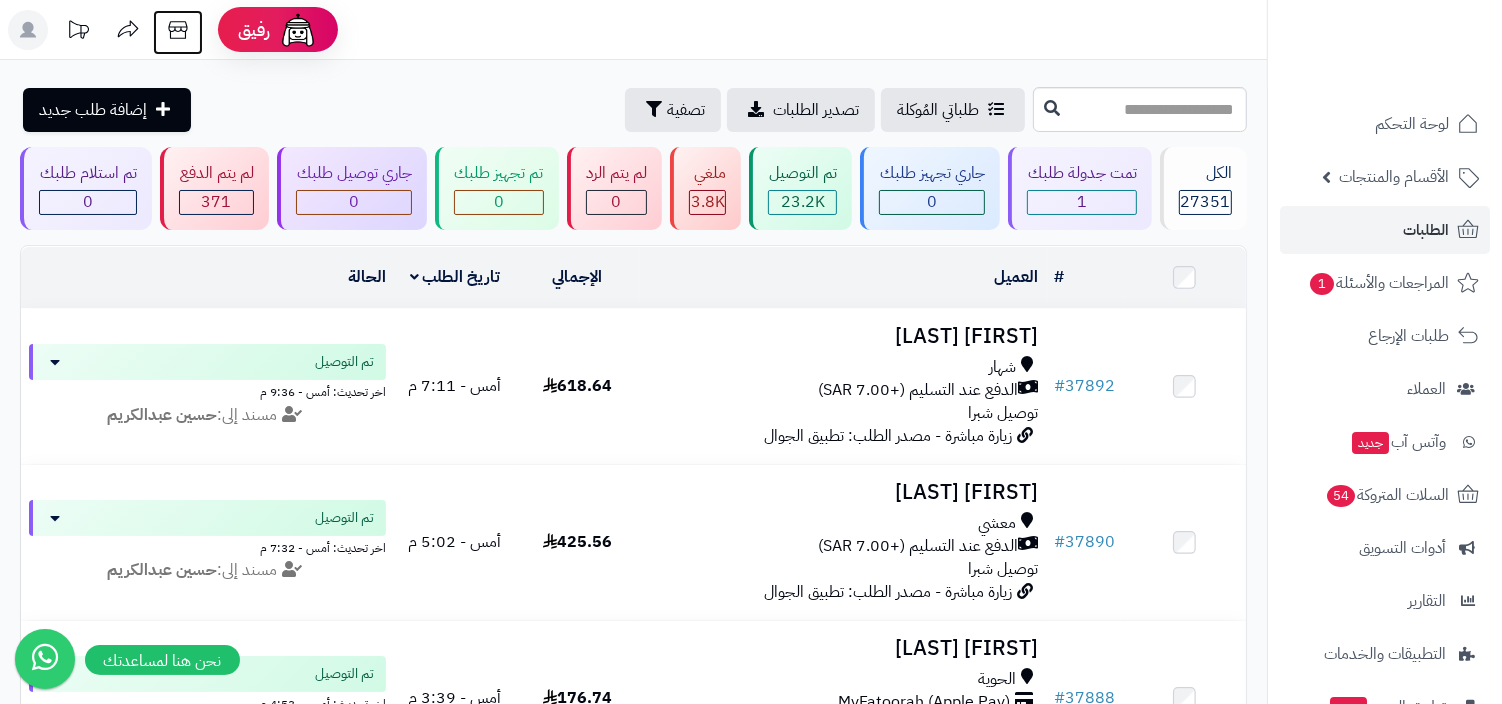 click 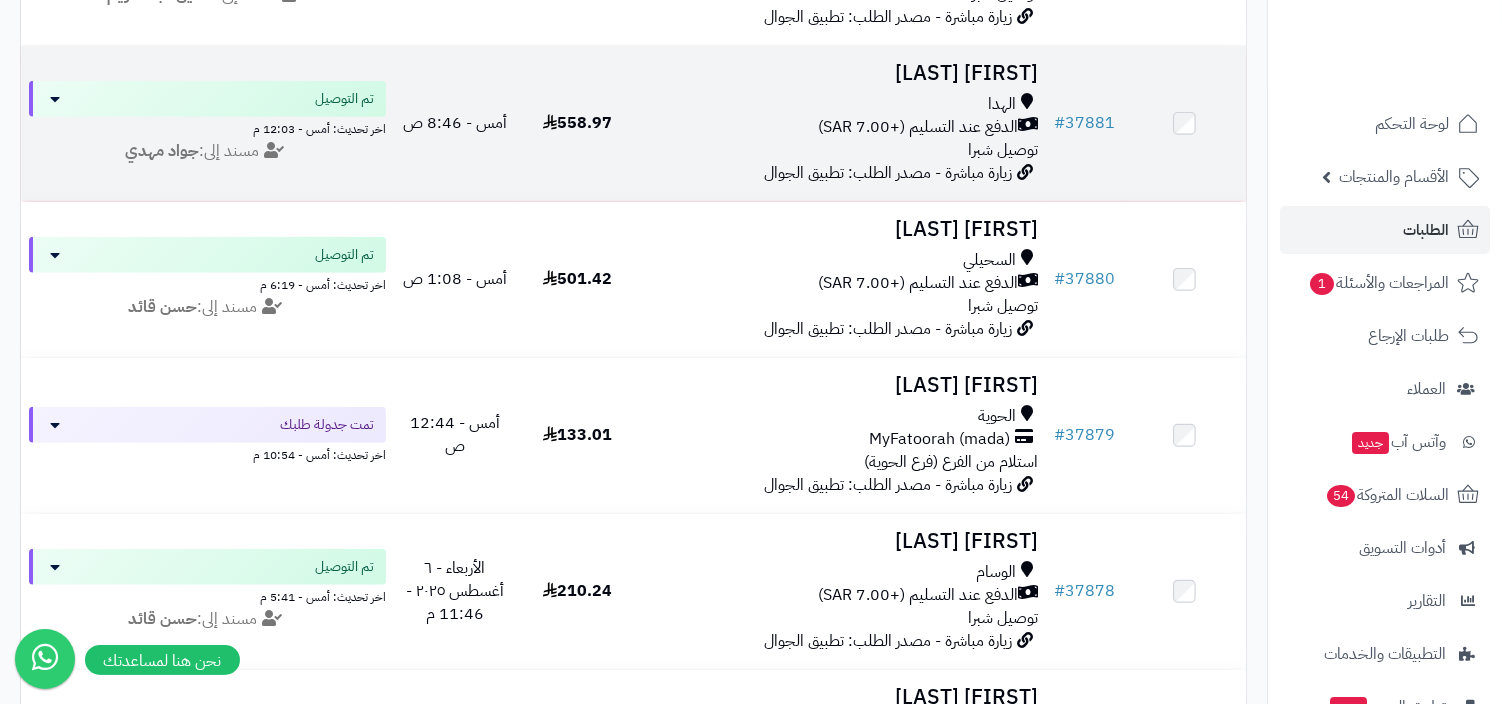 scroll, scrollTop: 1264, scrollLeft: 0, axis: vertical 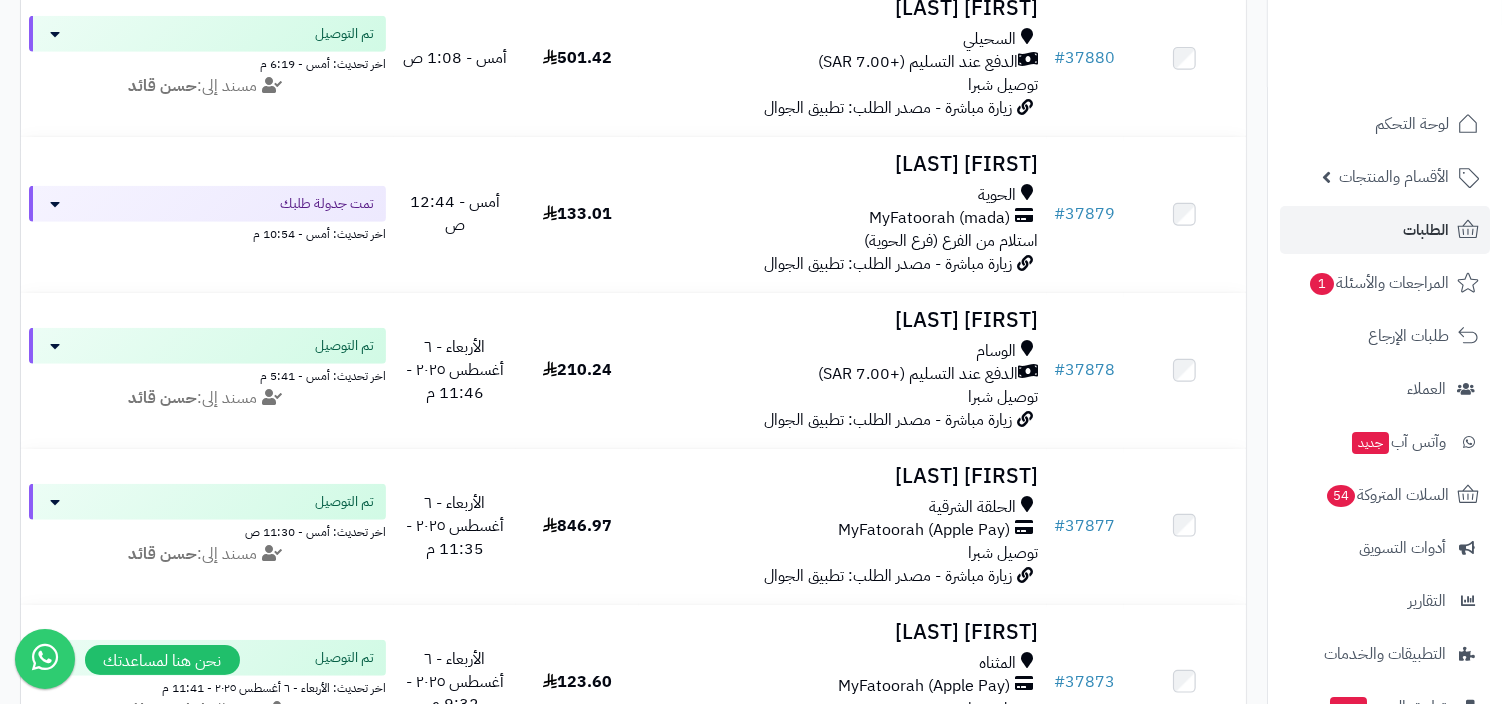 click on "لوحة التحكم
الأقسام والمنتجات
المنتجات
الأقسام
الماركات
مواصفات المنتجات
مواصفات المنتجات
أنواع المواصفات
خيارات المنتجات
الملفات الرقمية
الطلبات
المراجعات والأسئلة  1
طلبات الإرجاع
العملاء
وآتس آب  جديد
السلات المتروكة  54
أدوات التسويق
التقارير
التطبيقات والخدمات
تطبيق المتجر    جديد
تطبيق نقاط البيع    جديد
الإعدادات" at bounding box center [1384, 377] 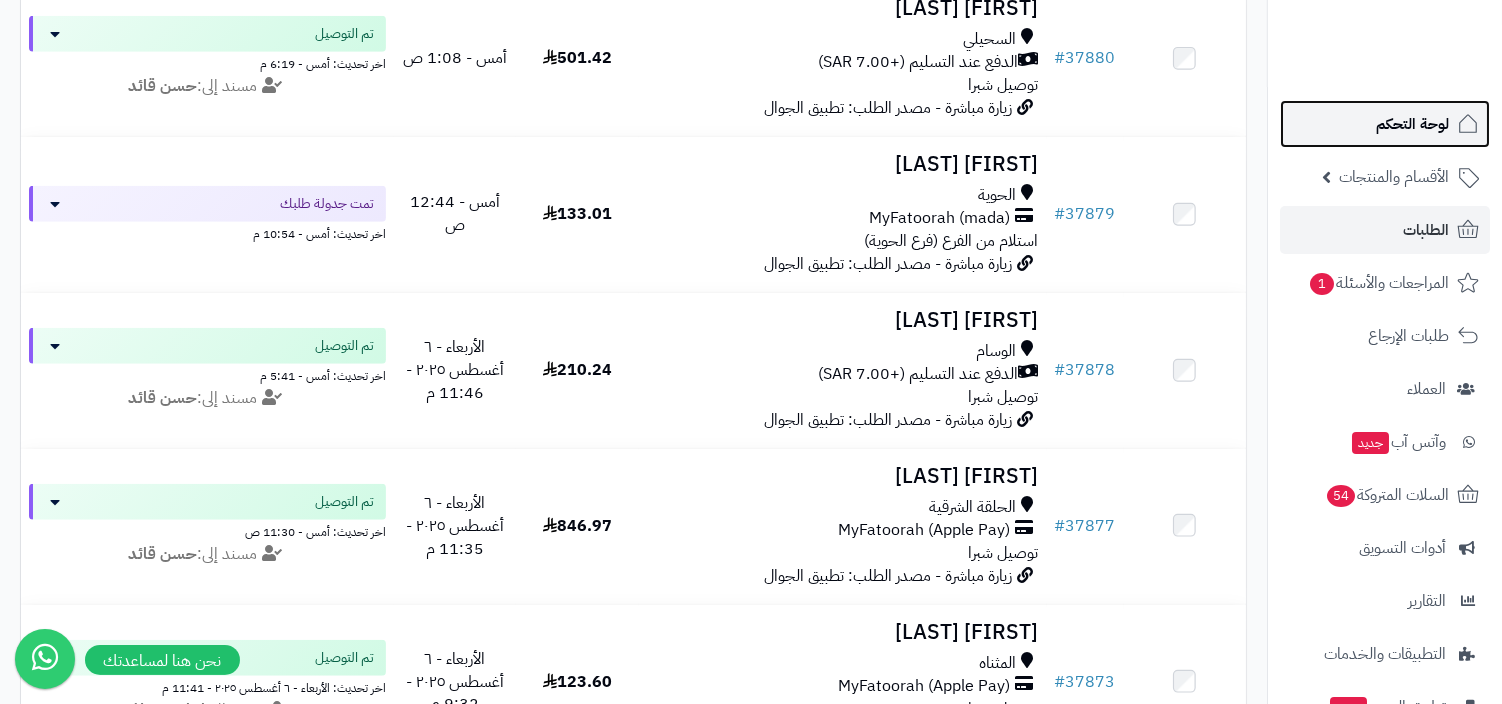 click on "لوحة التحكم" at bounding box center (1385, 124) 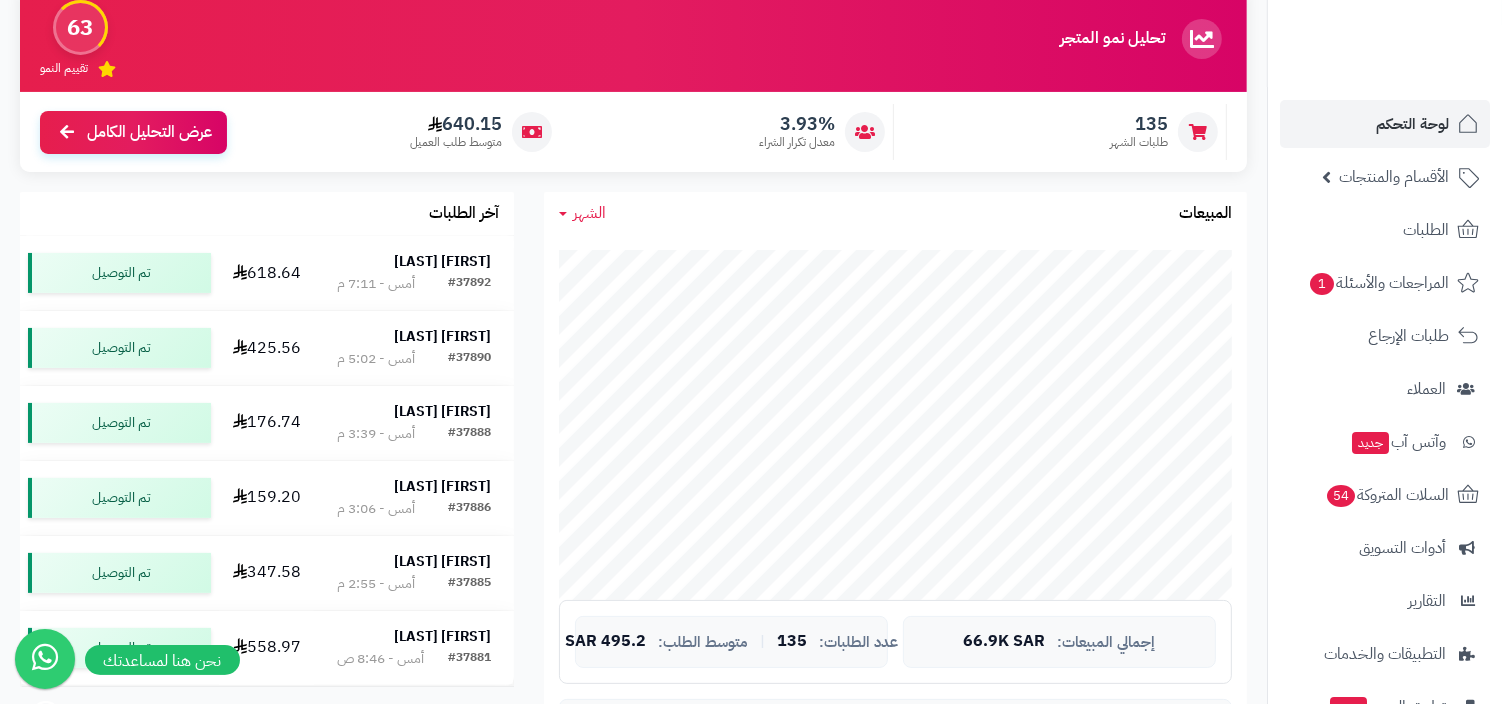scroll, scrollTop: 203, scrollLeft: 0, axis: vertical 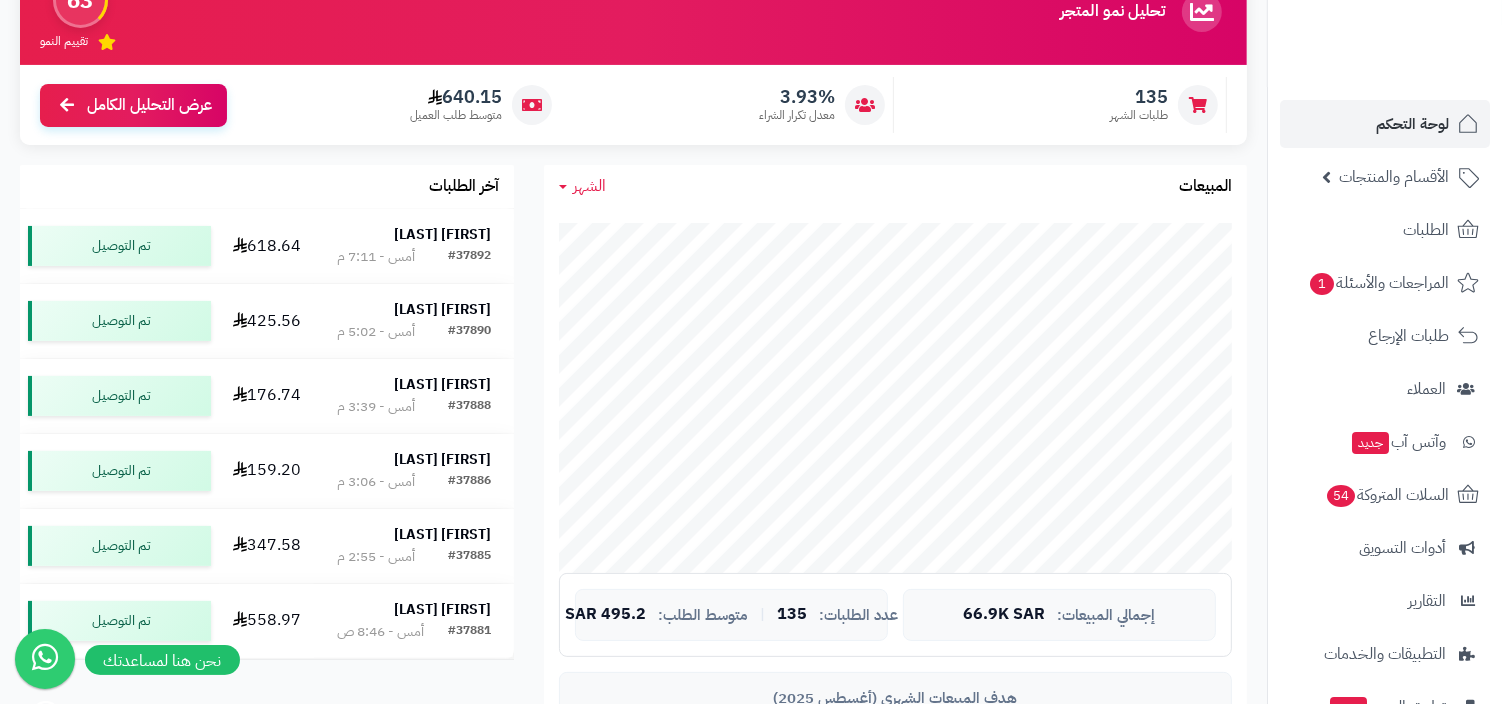 click on "الشهر" at bounding box center [589, 186] 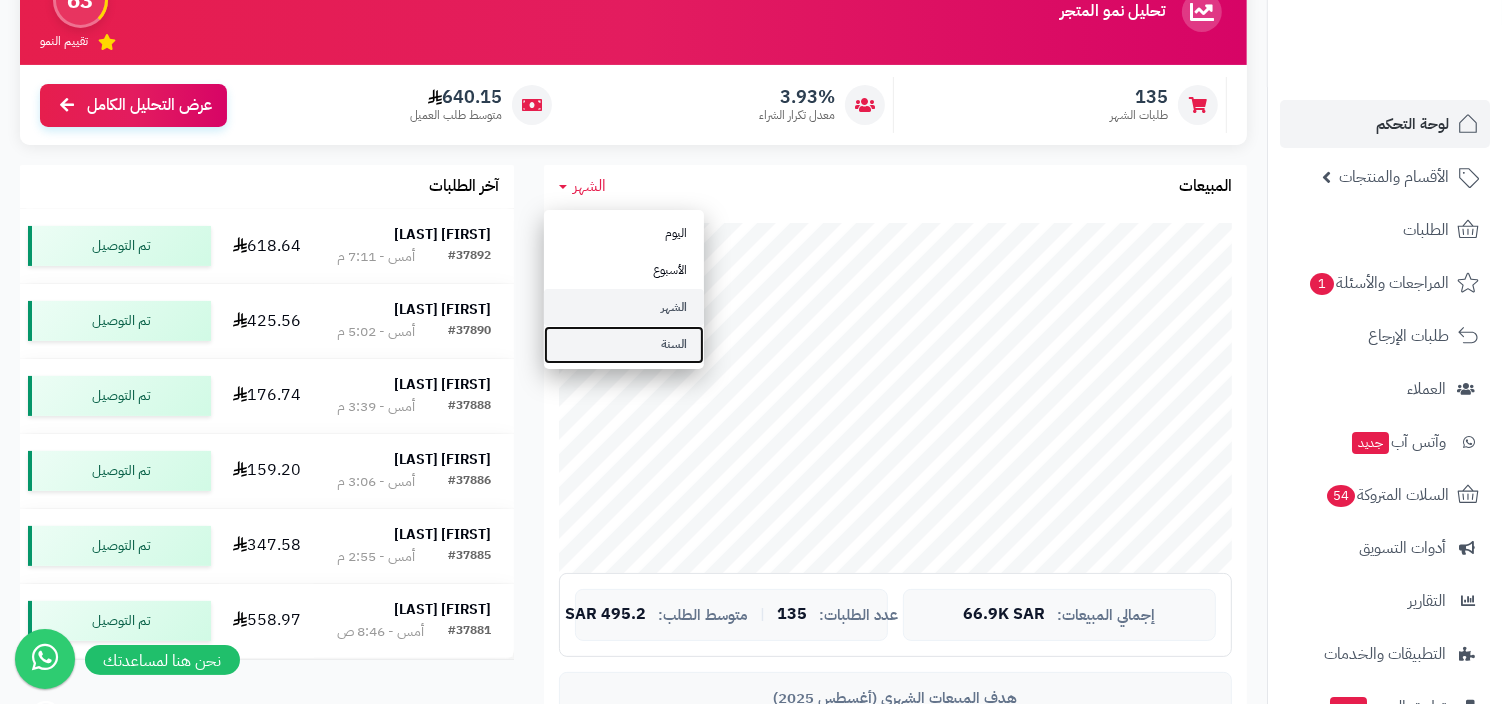 click on "السنة" at bounding box center (624, 344) 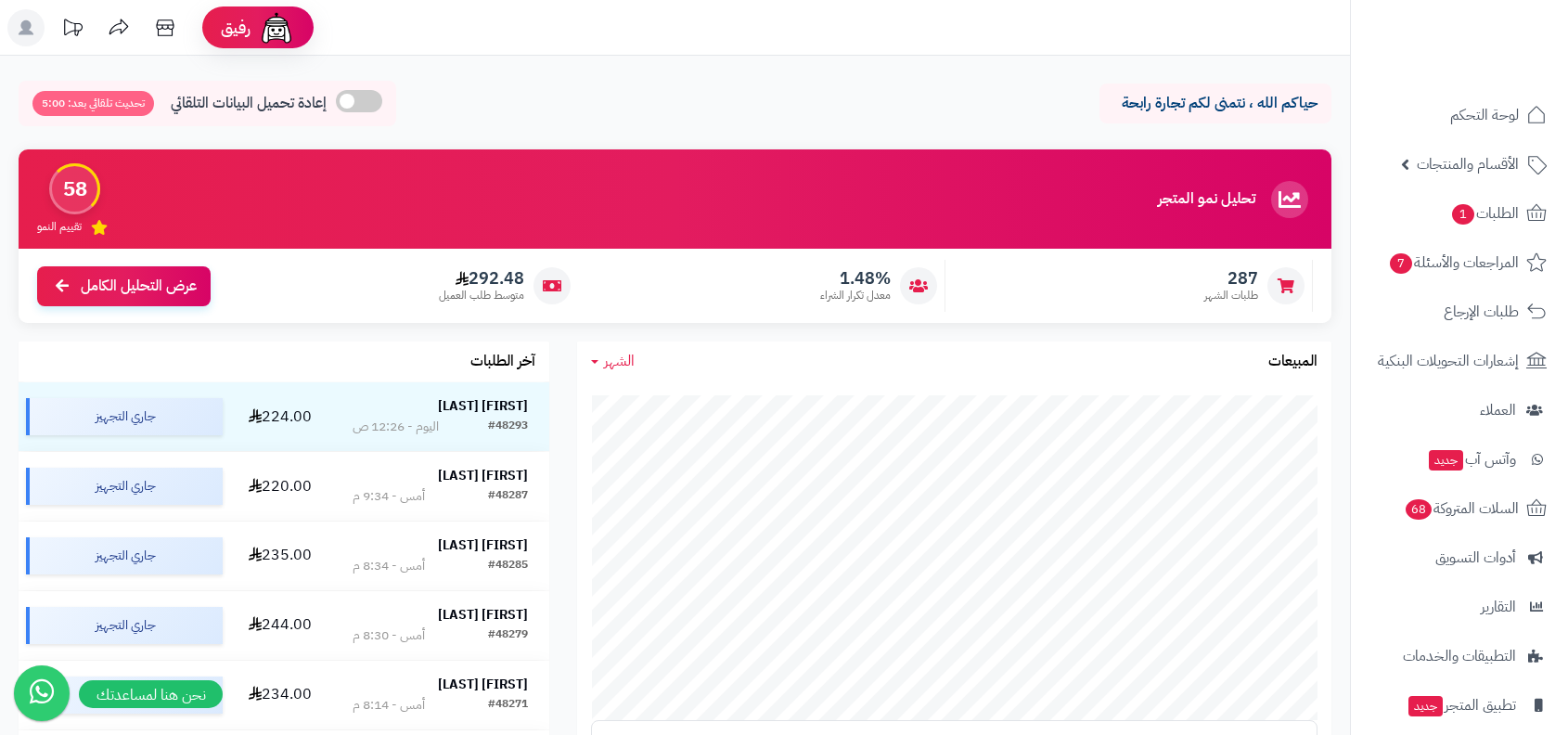 scroll, scrollTop: 0, scrollLeft: 0, axis: both 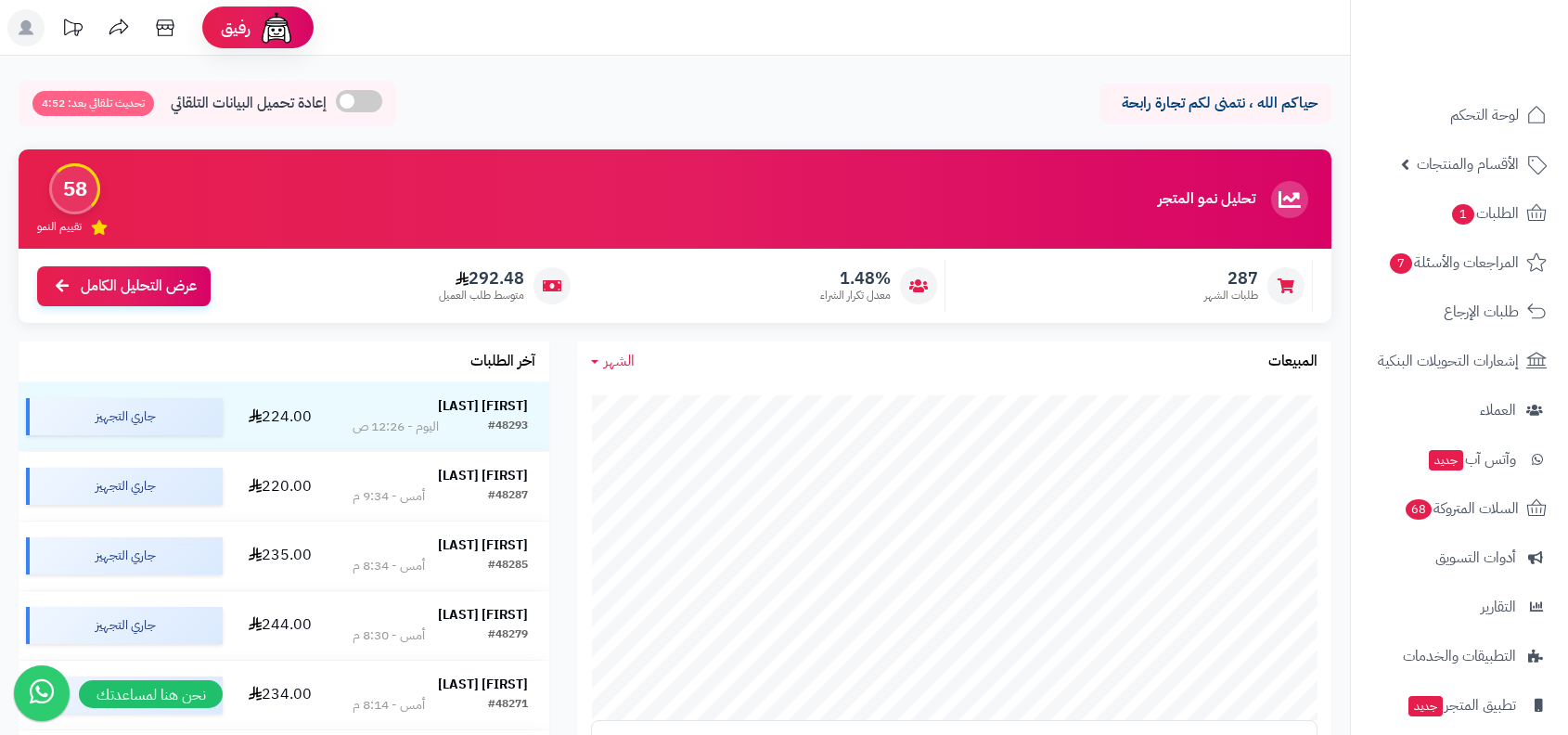 click on "الشهر
اليوم الأسبوع الشهر السنة المبيعات" at bounding box center (954, 361) 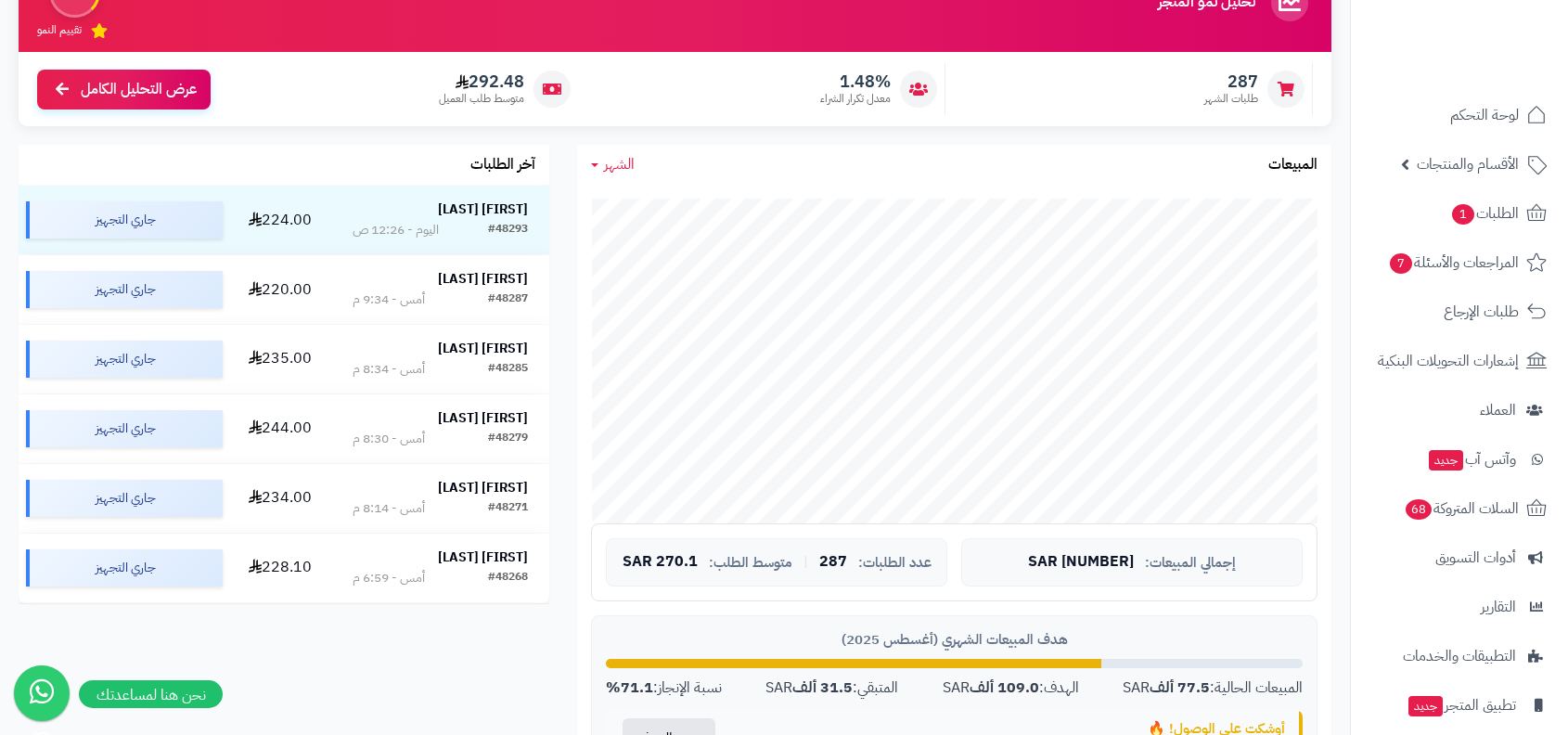 scroll, scrollTop: 232, scrollLeft: 0, axis: vertical 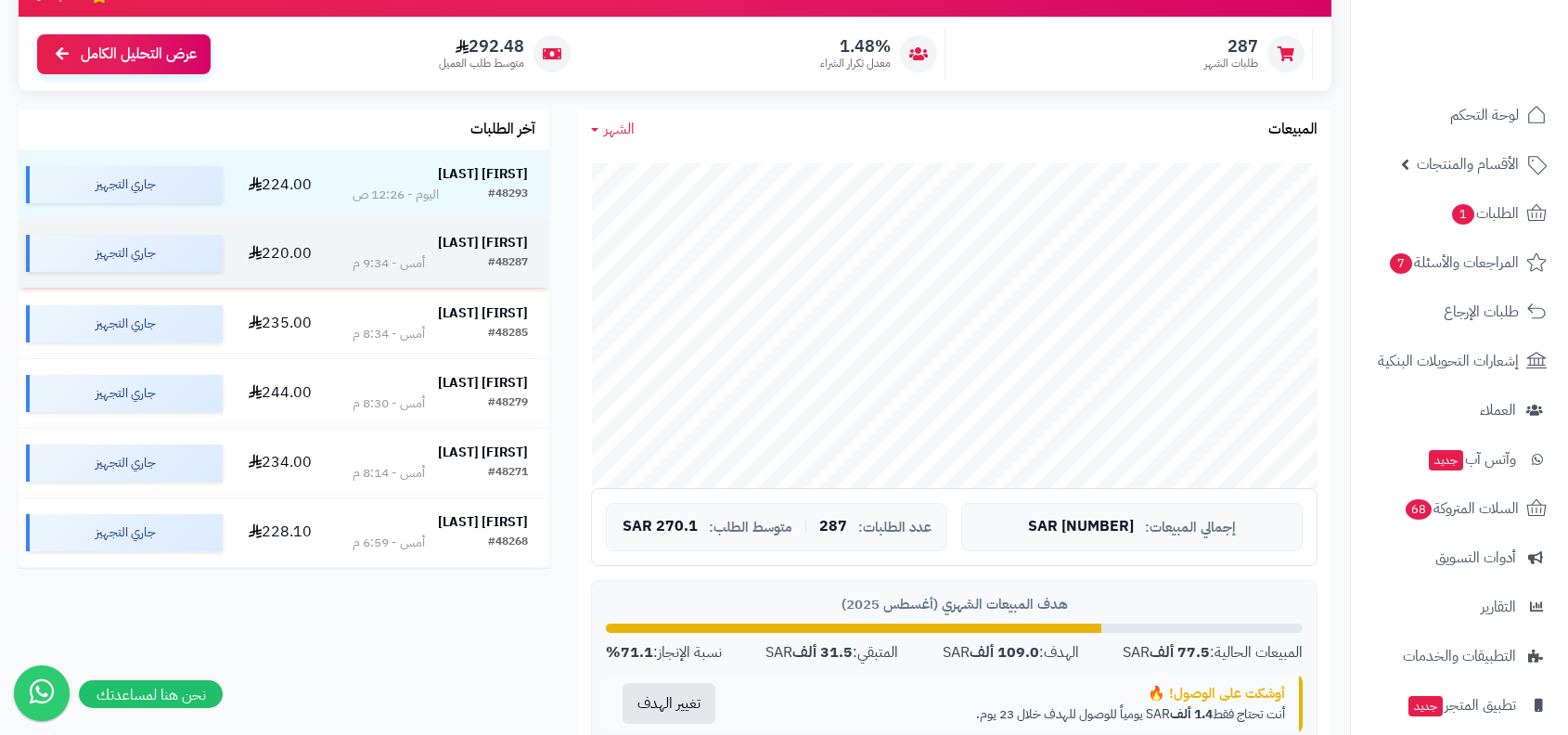 click on "[FIRST] [LAST]" at bounding box center [482, 242] 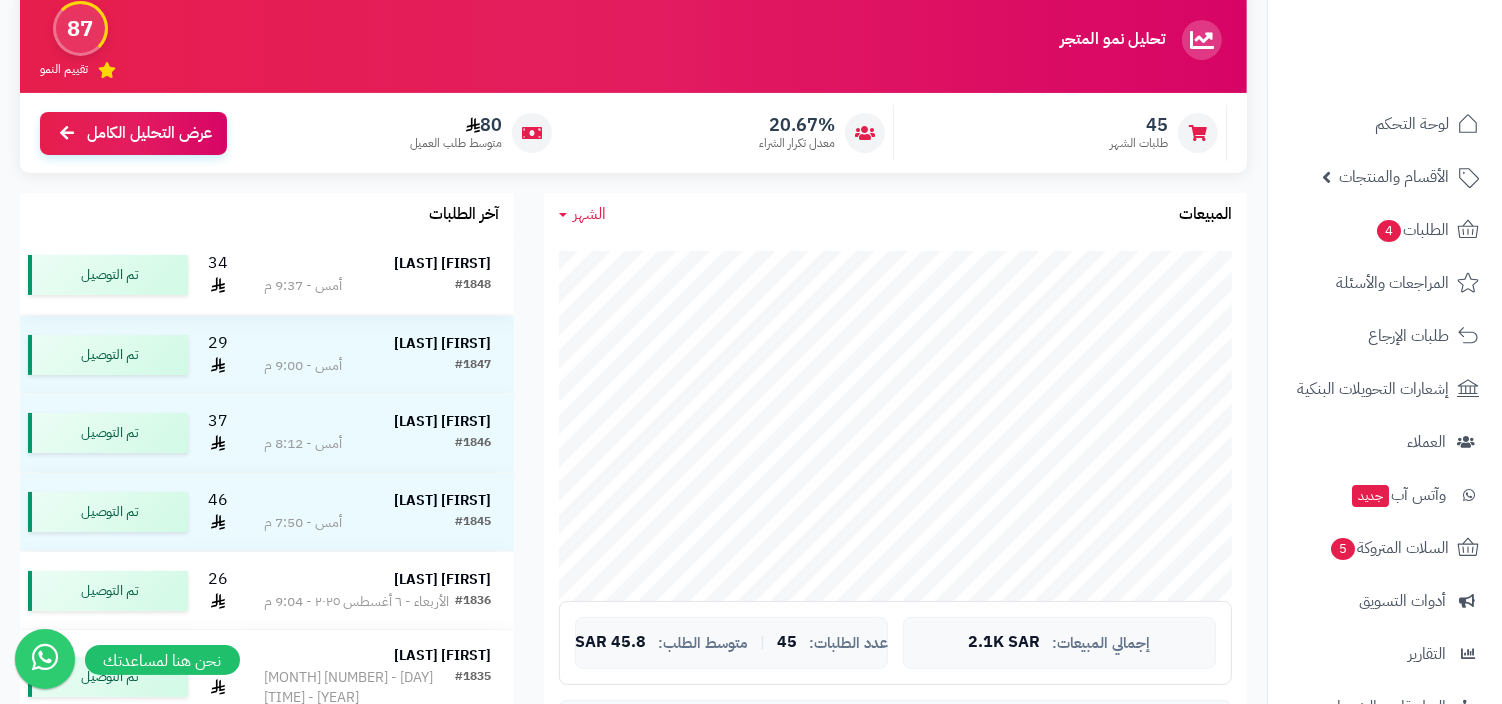 scroll, scrollTop: 218, scrollLeft: 0, axis: vertical 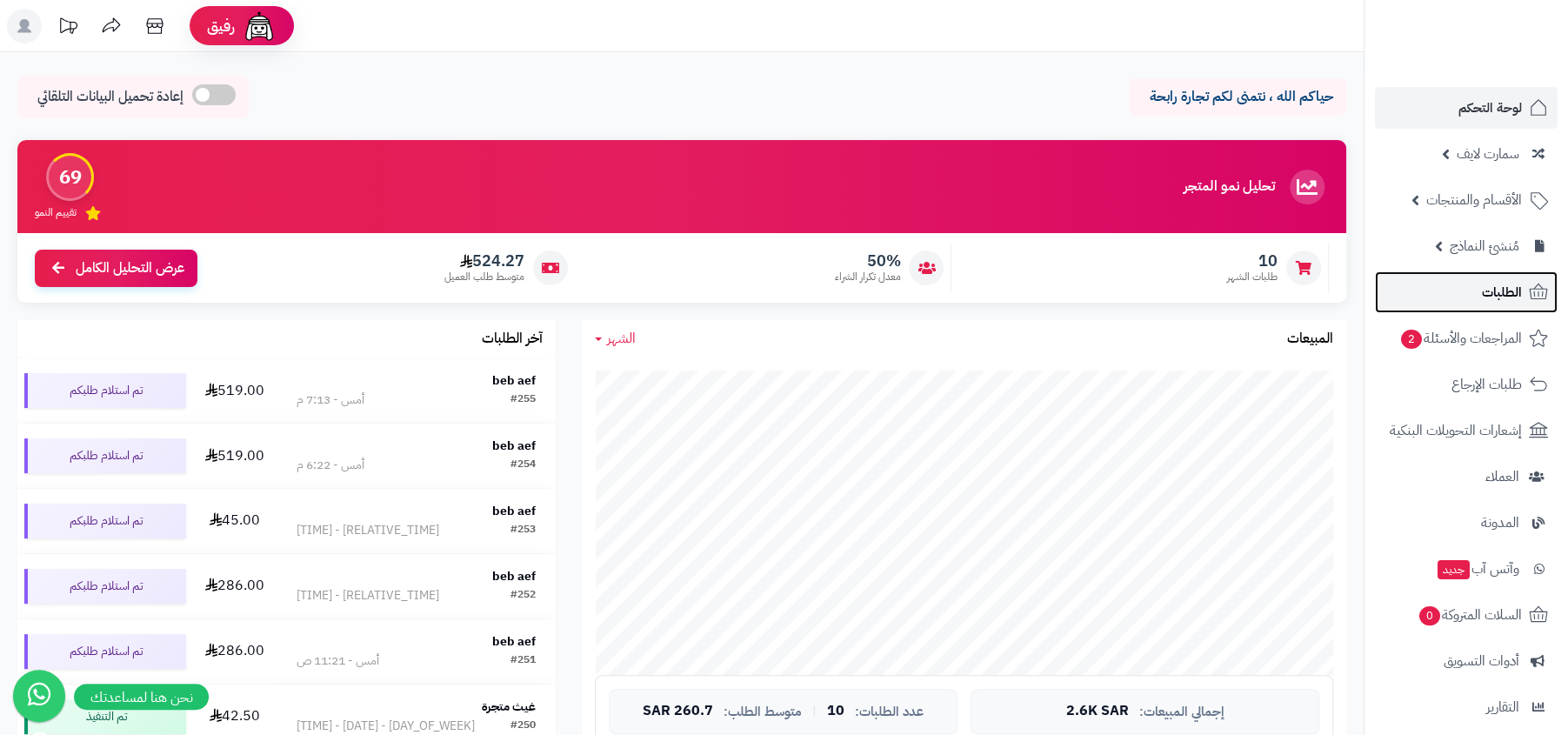 click on "الطلبات" at bounding box center (1502, 292) 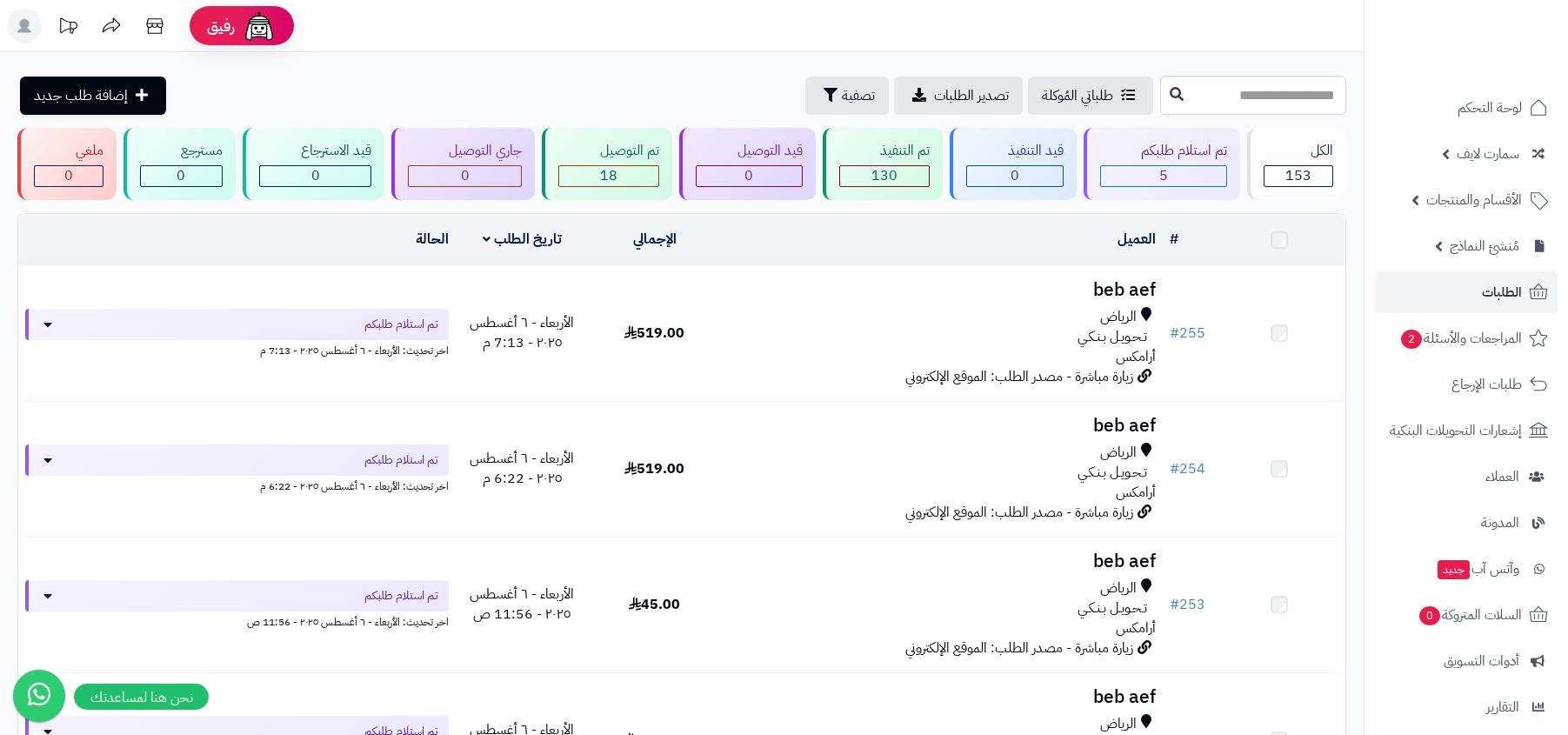 scroll, scrollTop: 0, scrollLeft: 0, axis: both 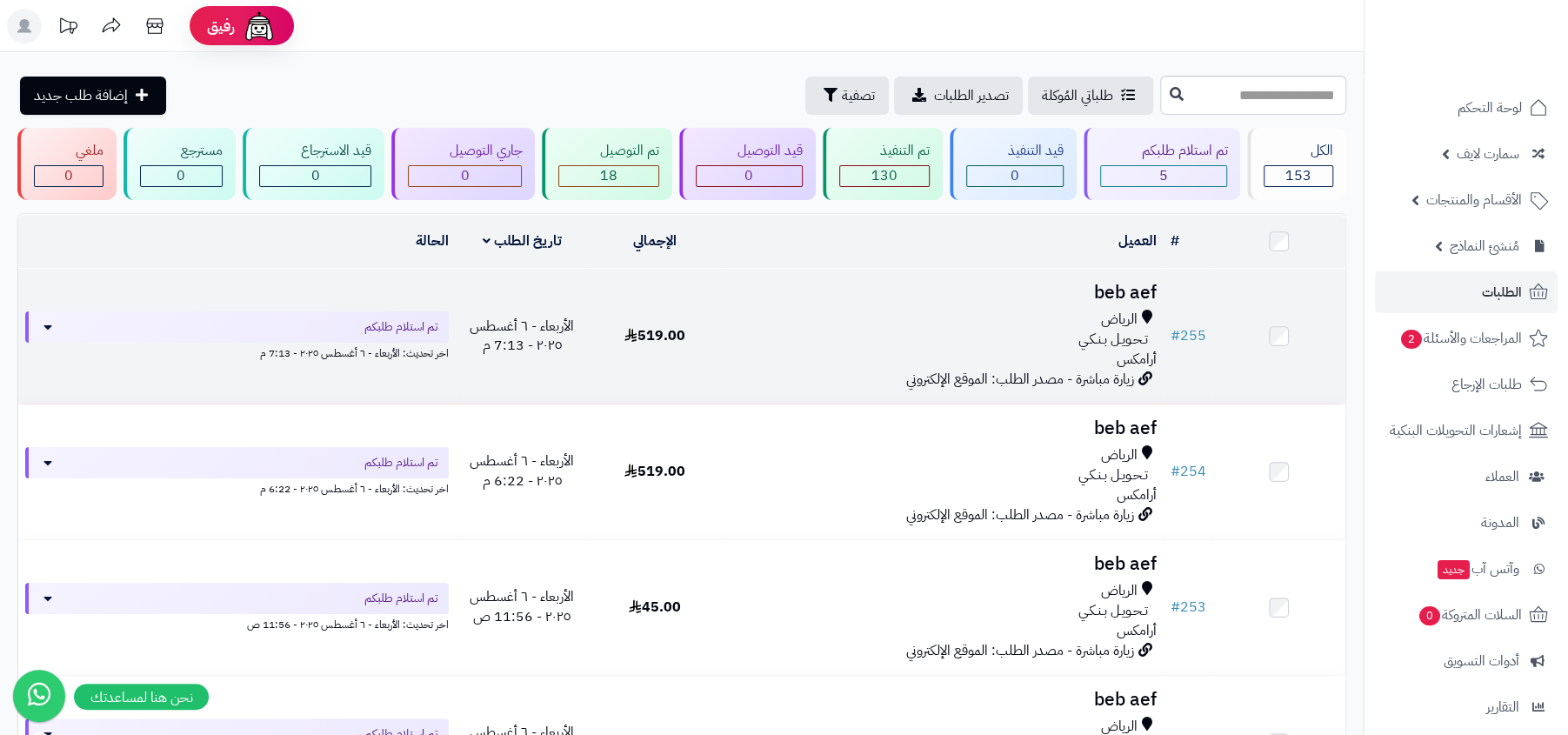 click on "الرياض" at bounding box center [1118, 319] 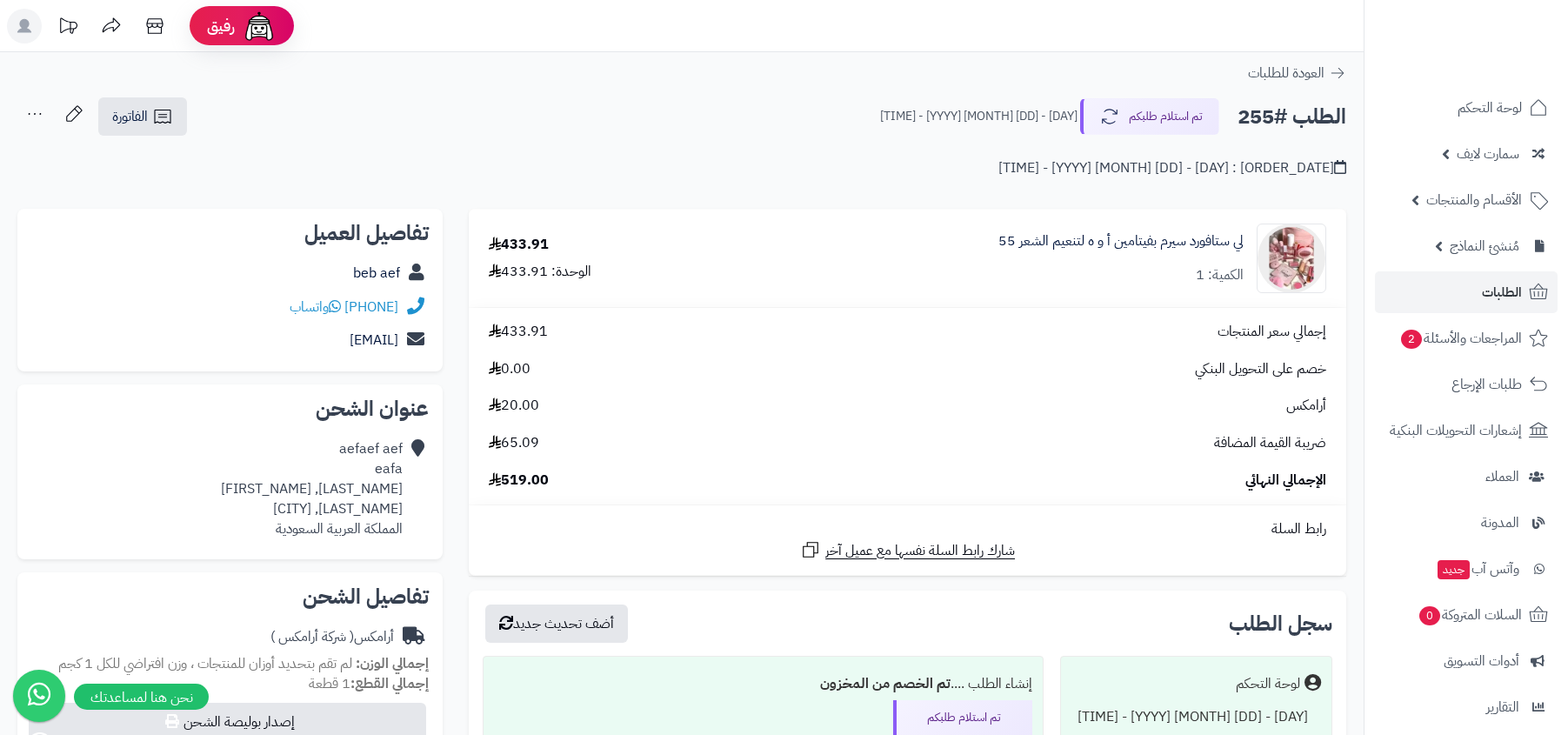 scroll, scrollTop: 0, scrollLeft: 0, axis: both 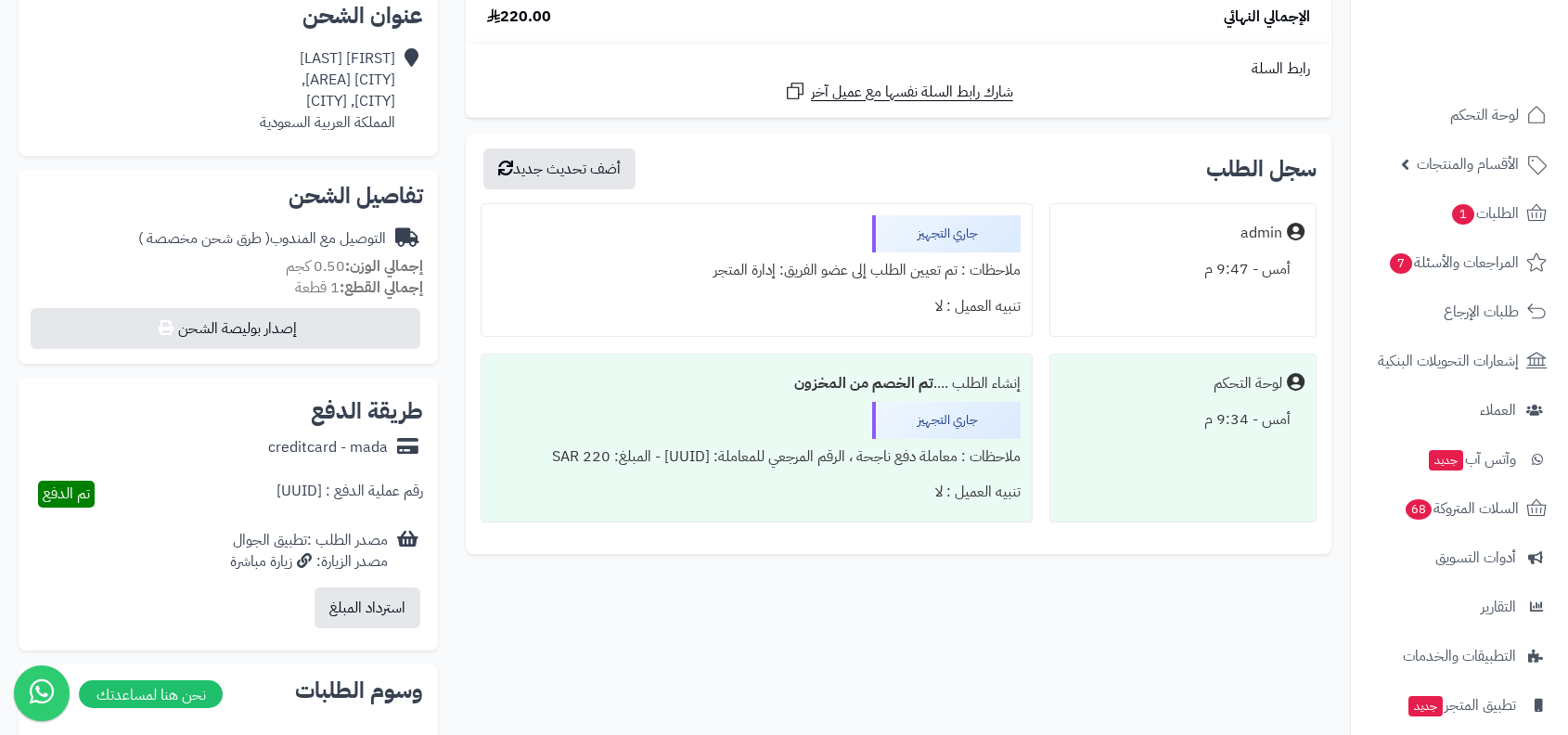 click on "جاري التجهيز
ملاحظات : تم تعيين الطلب إلى عضو الفريق: إدارة  المتجر
تنبيه العميل : لا" at bounding box center [756, 270] 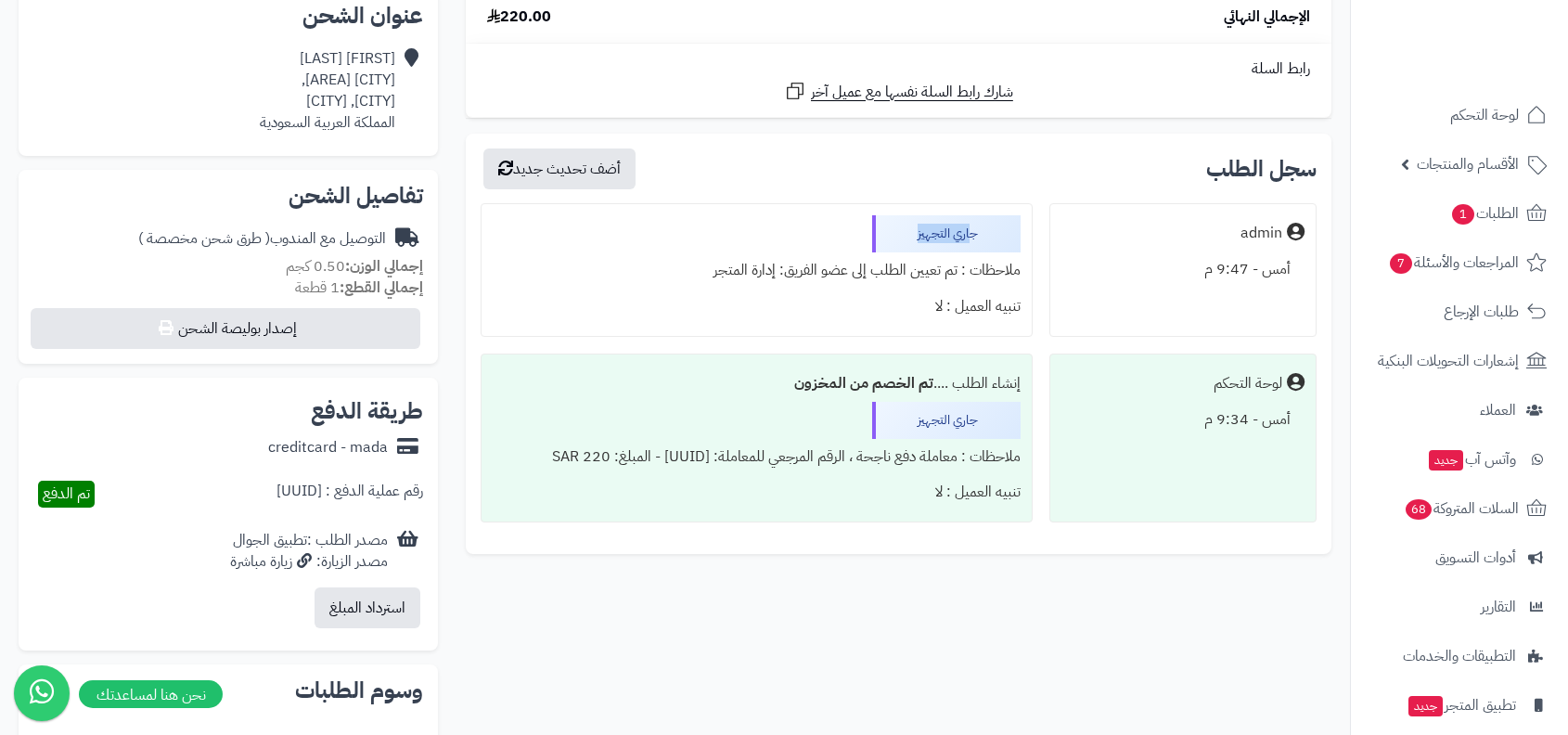 click on "تنبيه العميل : لا" at bounding box center [756, 306] 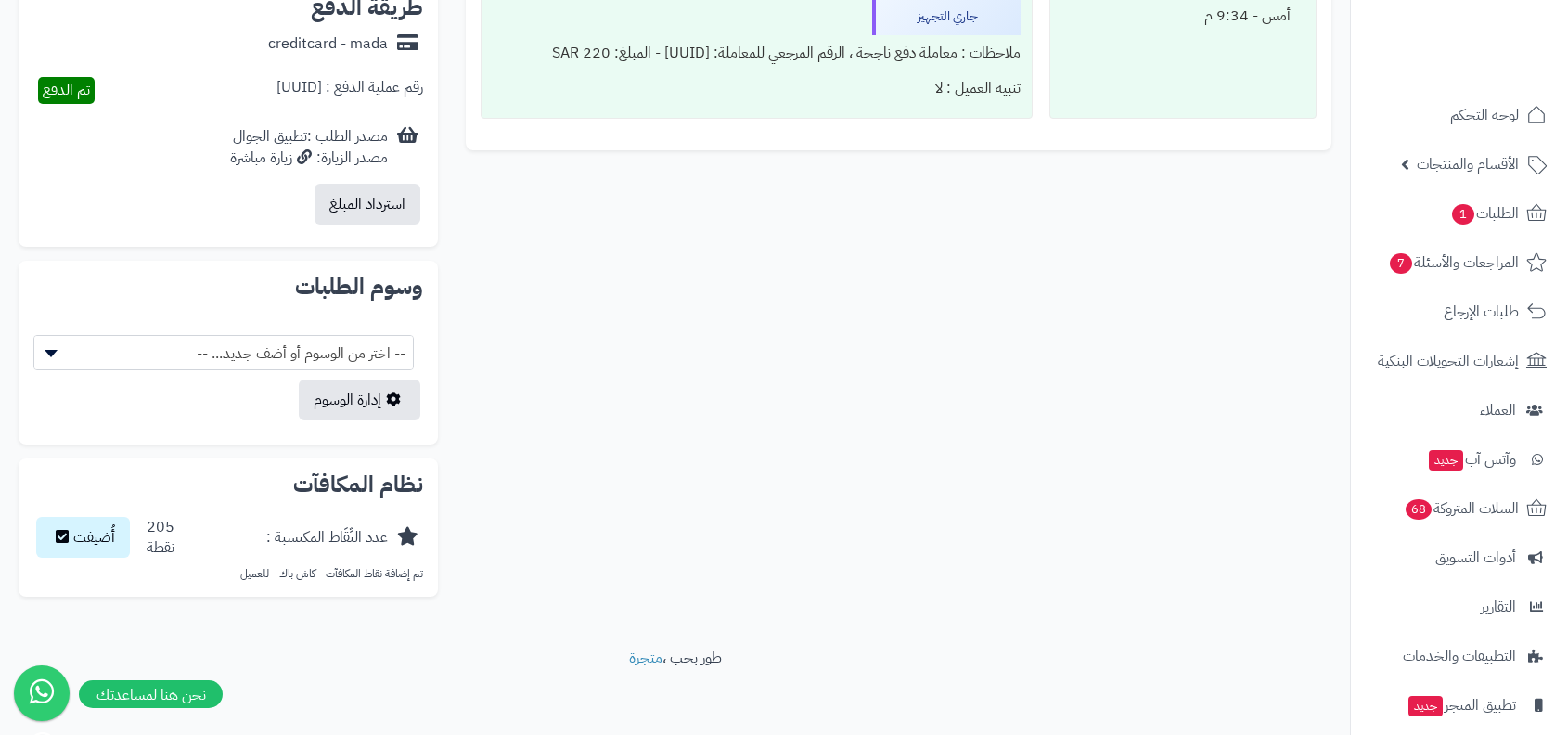 scroll, scrollTop: 913, scrollLeft: 0, axis: vertical 